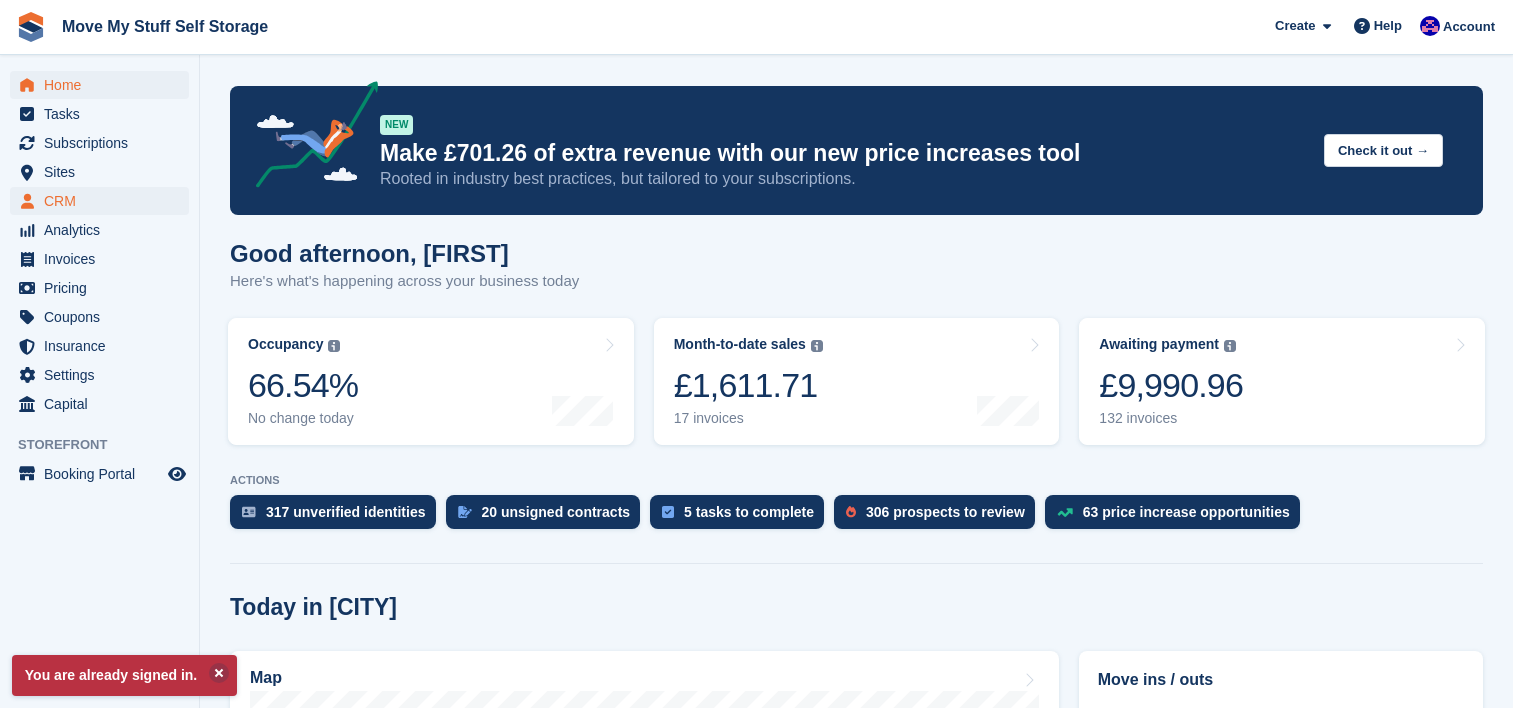 scroll, scrollTop: 0, scrollLeft: 0, axis: both 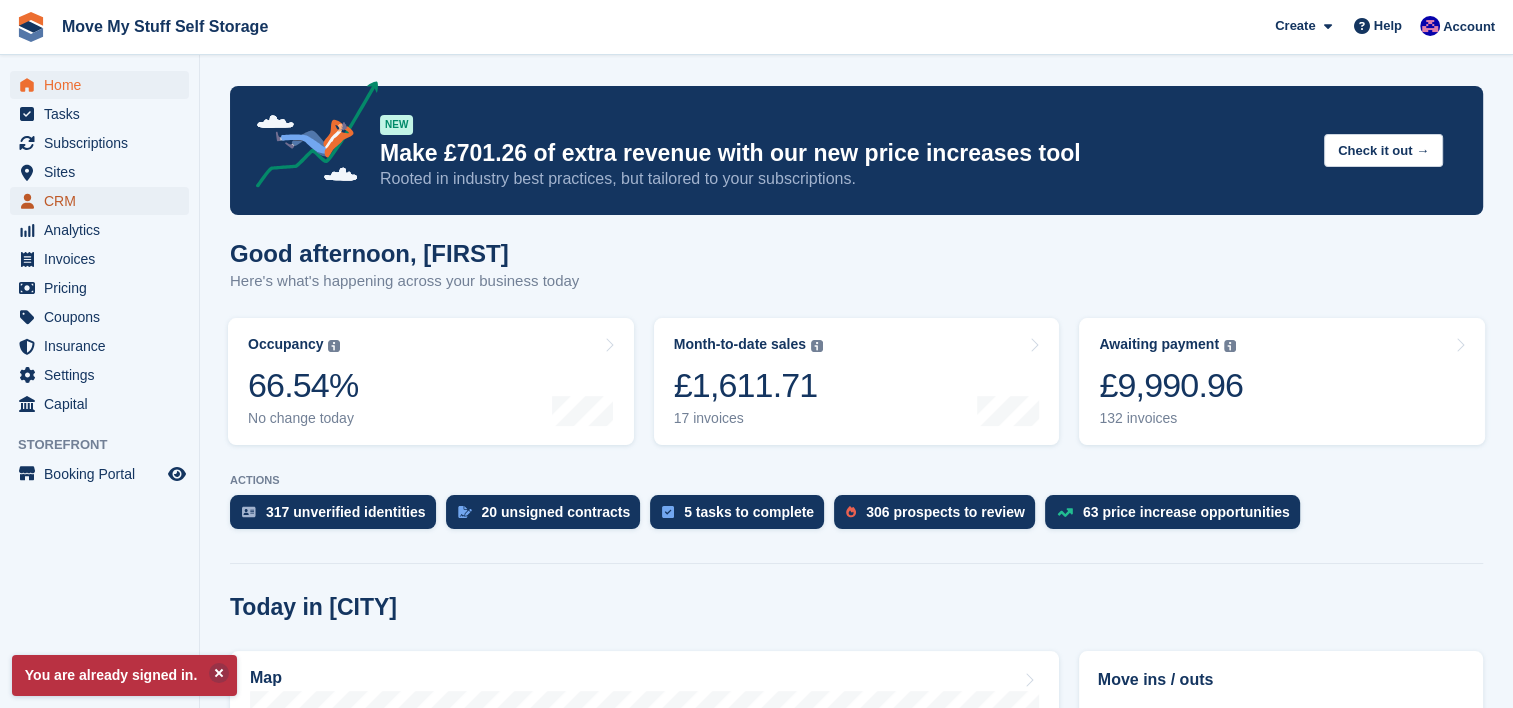 click on "CRM" at bounding box center [104, 201] 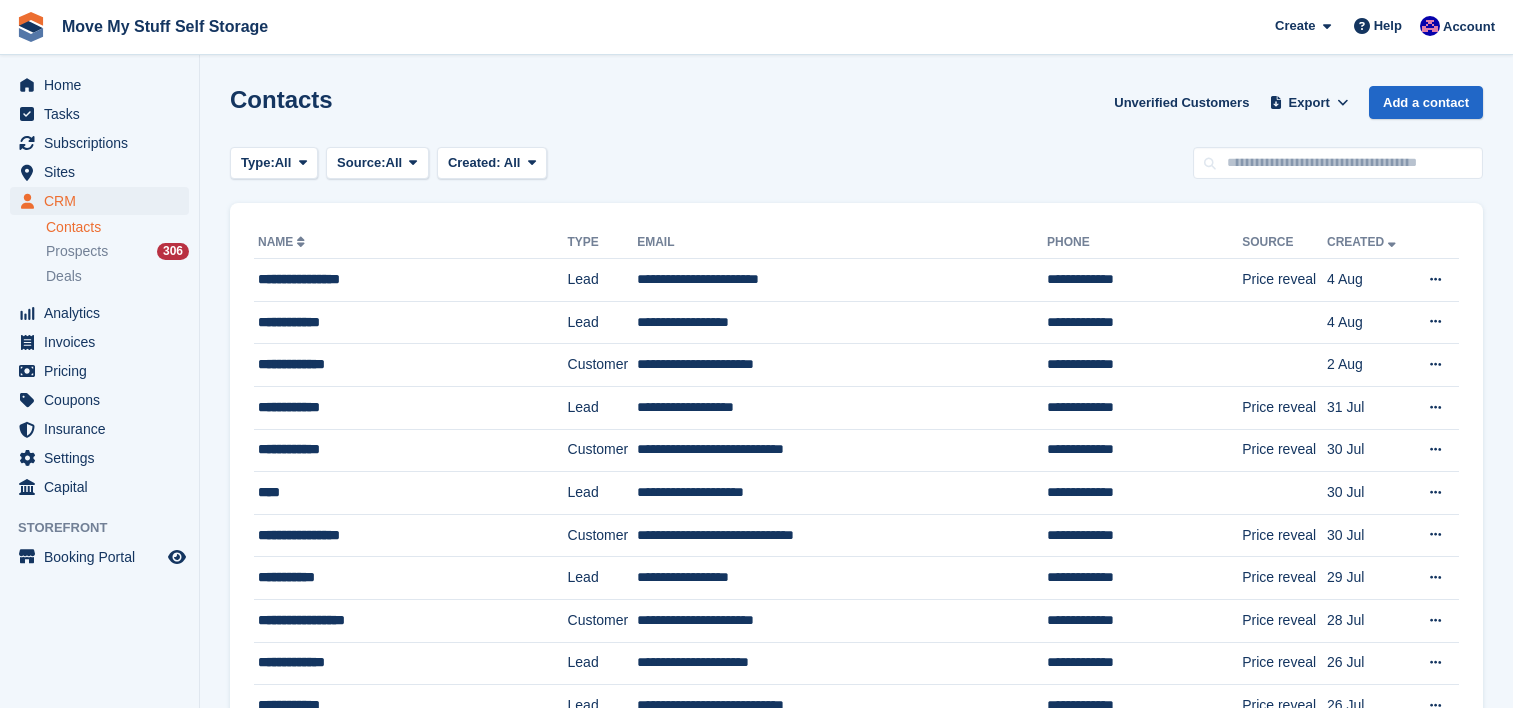 scroll, scrollTop: 0, scrollLeft: 0, axis: both 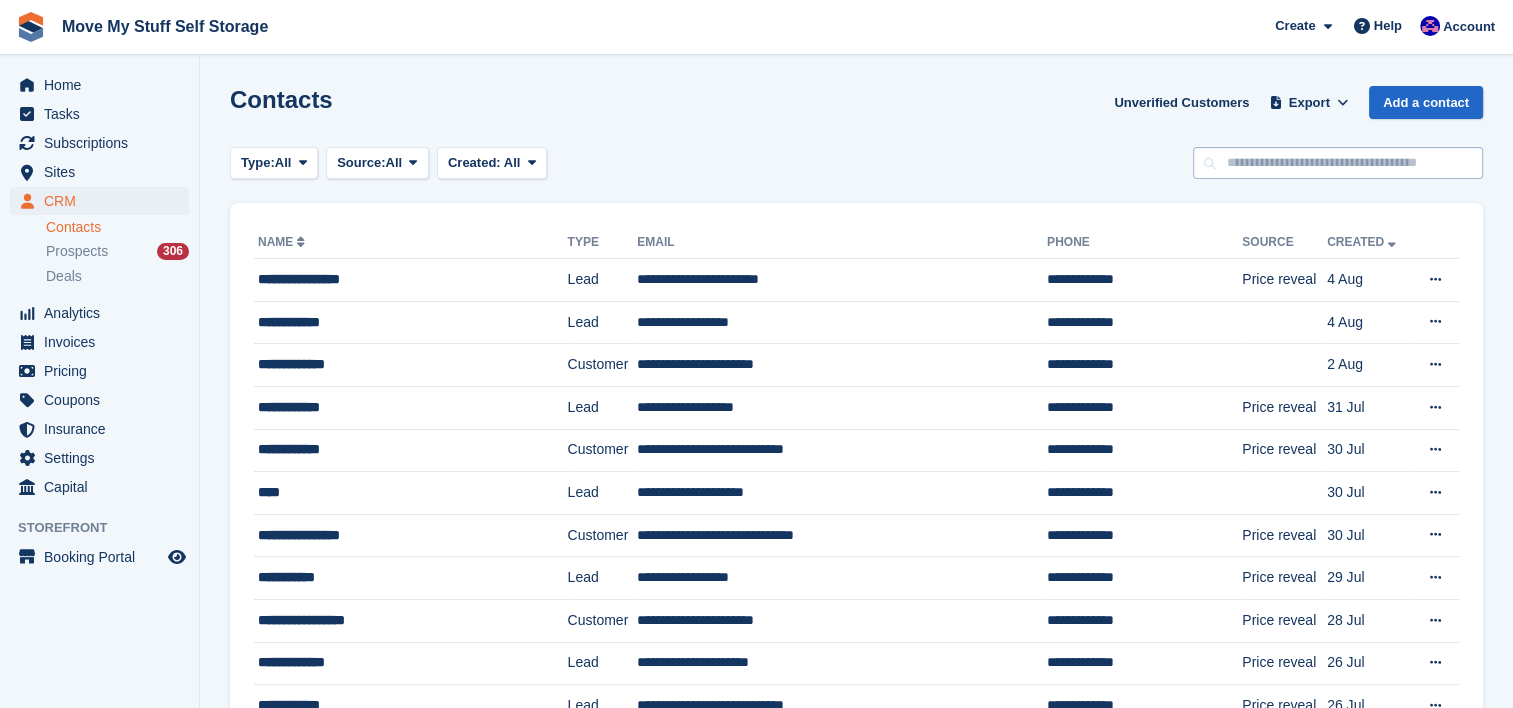 click on "Contacts
Unverified Customers
Export
Export Contacts
Export a CSV of all Contacts which match the current filters.
Please allow time for large exports.
Start Export
Add a contact
Type:
All
All
Lead
Customer
Source:
All
All
Storefront
Backoffice
Pre-Opening interest
Incomplete booking
Unit type interest
Price reveal
Quote requested
Storefront booking
Storefront pop-up form
External enquiry form
Phone call
Walk-in" at bounding box center (856, 1244) 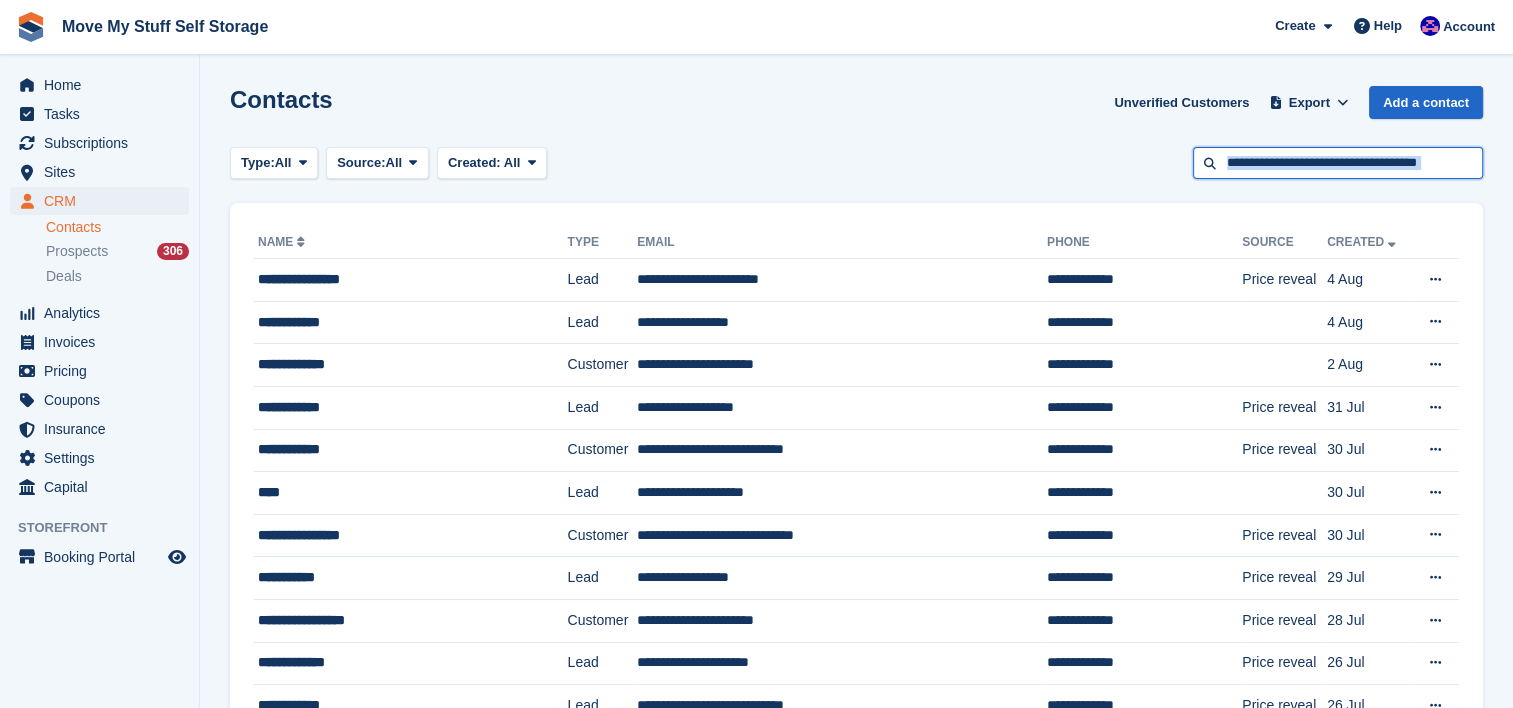 click at bounding box center [1338, 163] 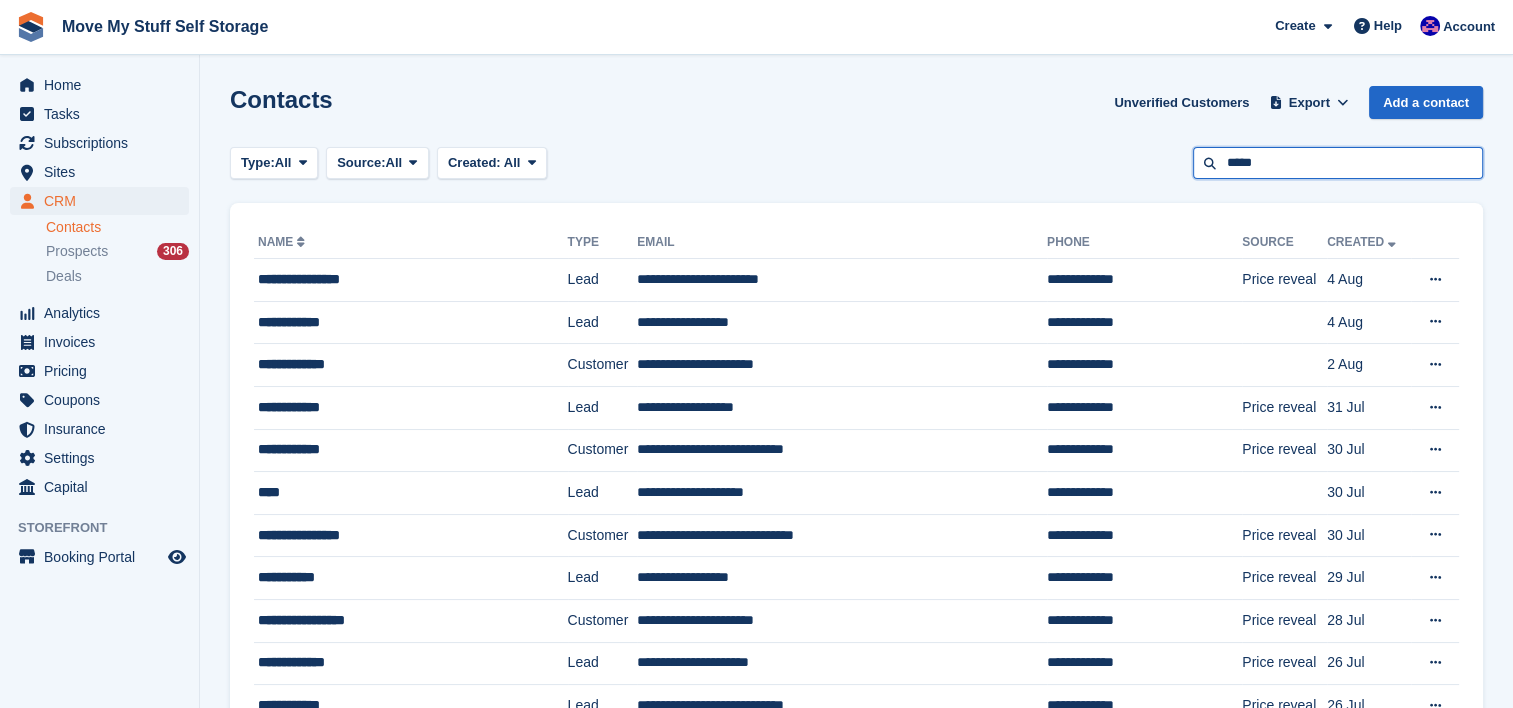 type on "*****" 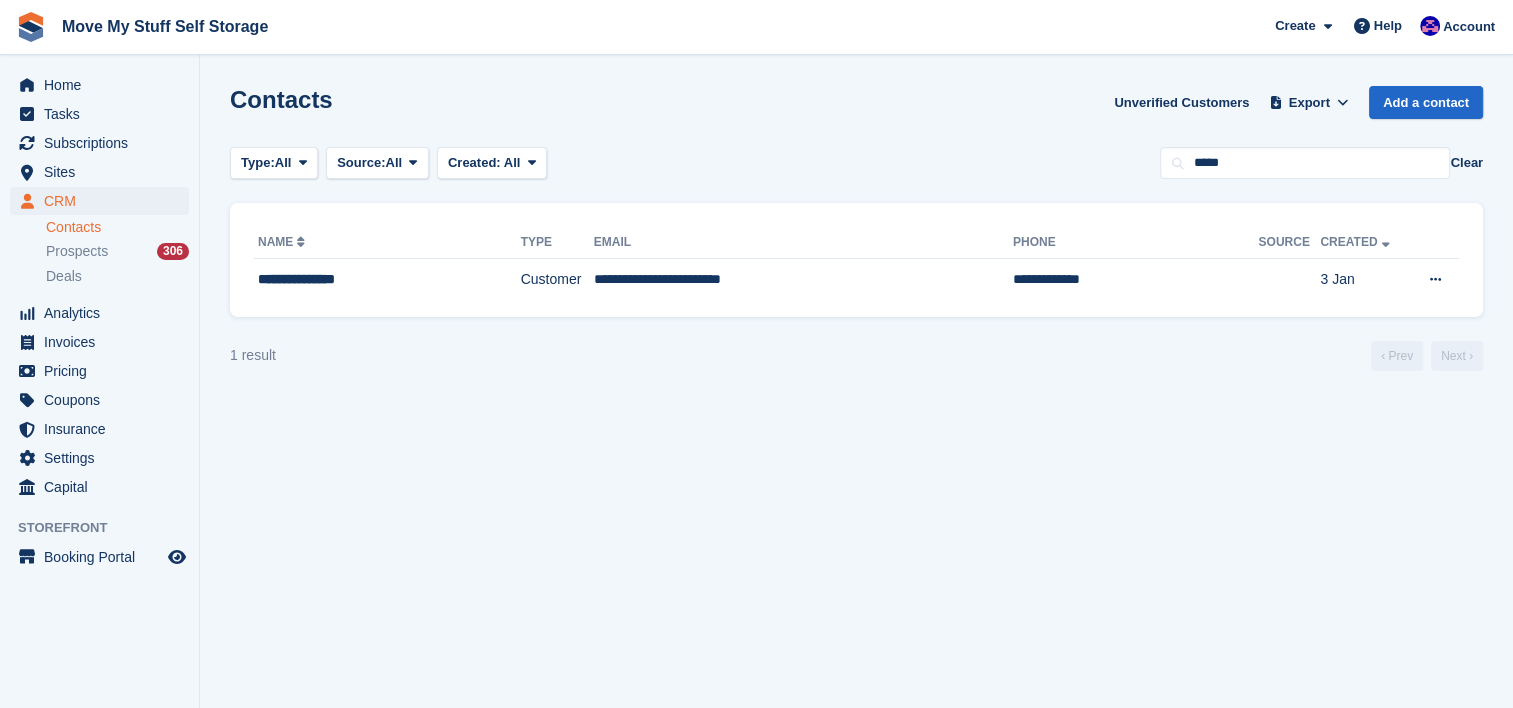 click on "Email" at bounding box center [803, 243] 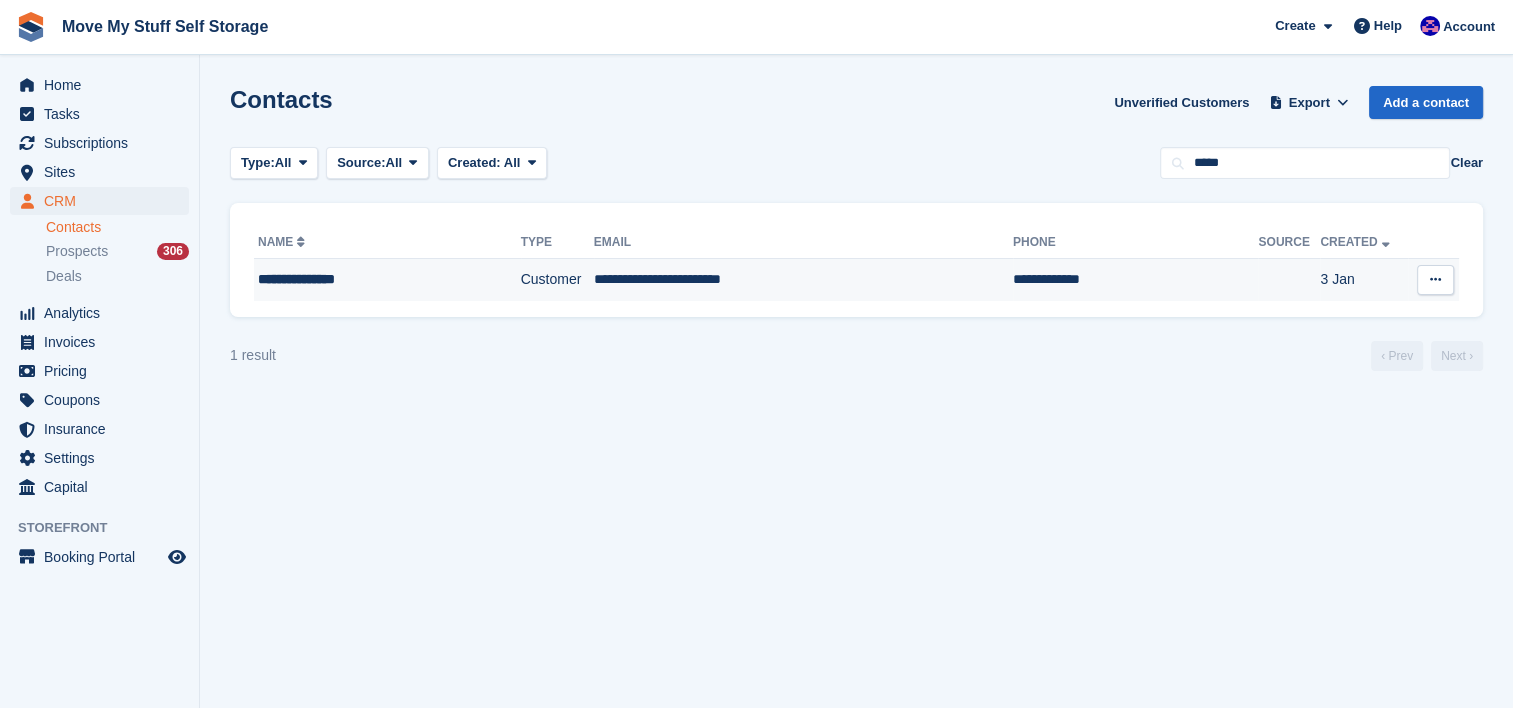 click on "**********" at bounding box center (803, 280) 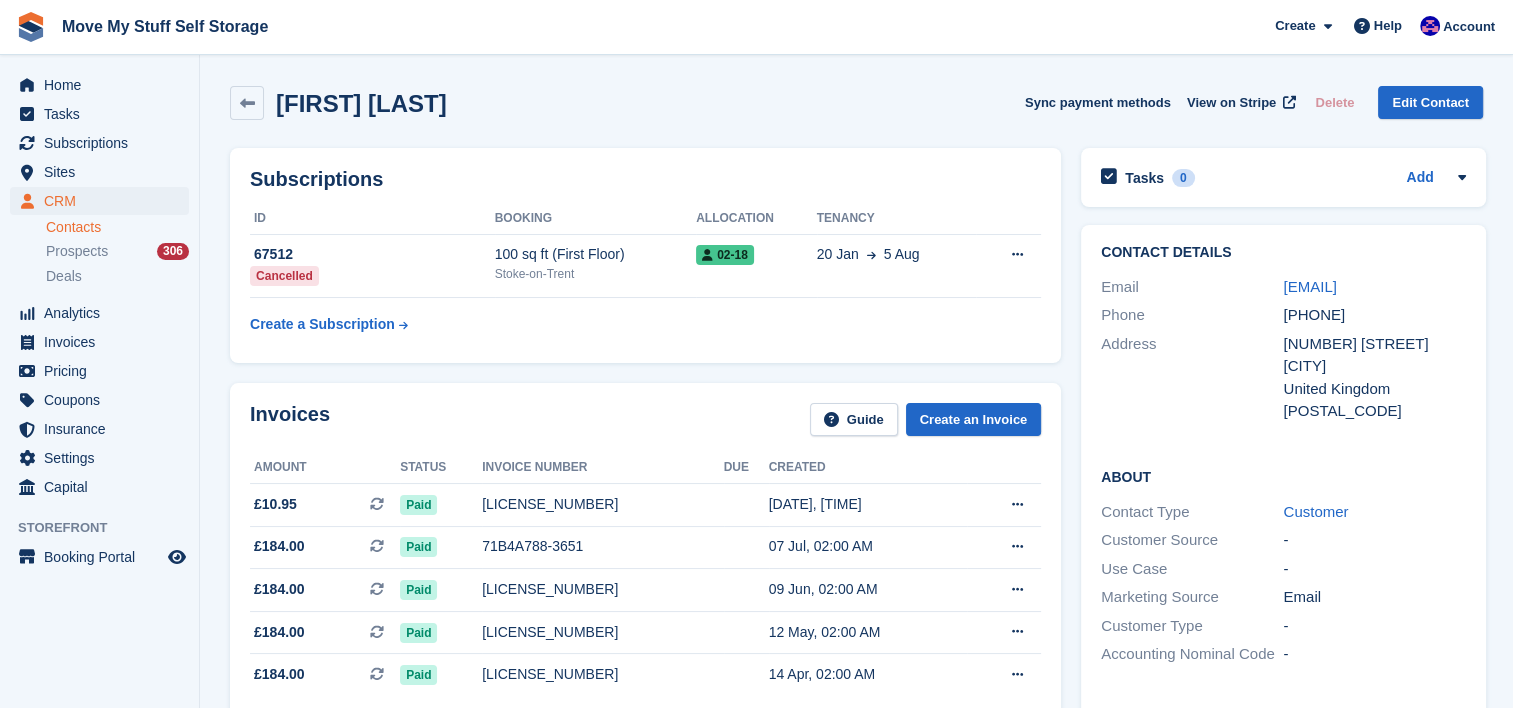 scroll, scrollTop: 0, scrollLeft: 0, axis: both 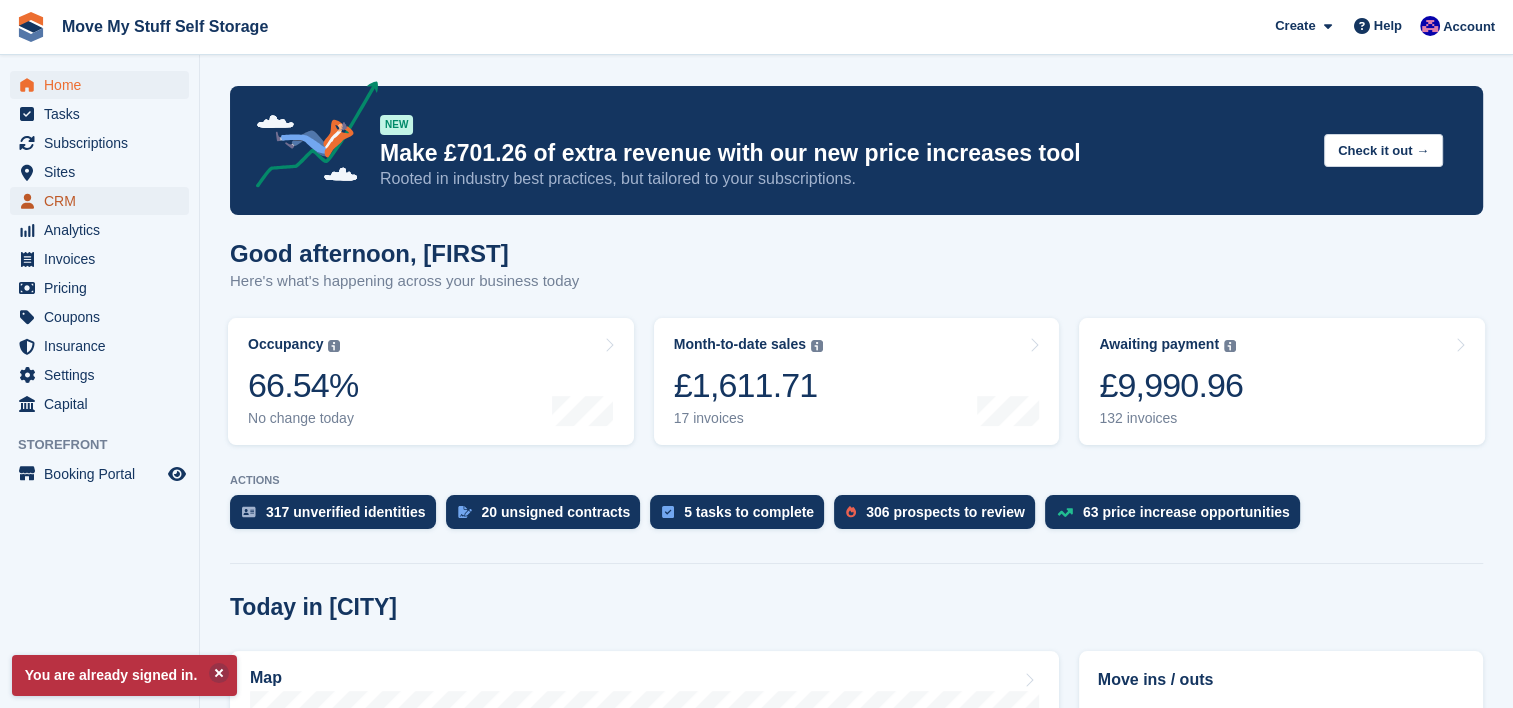 click on "CRM" at bounding box center (104, 201) 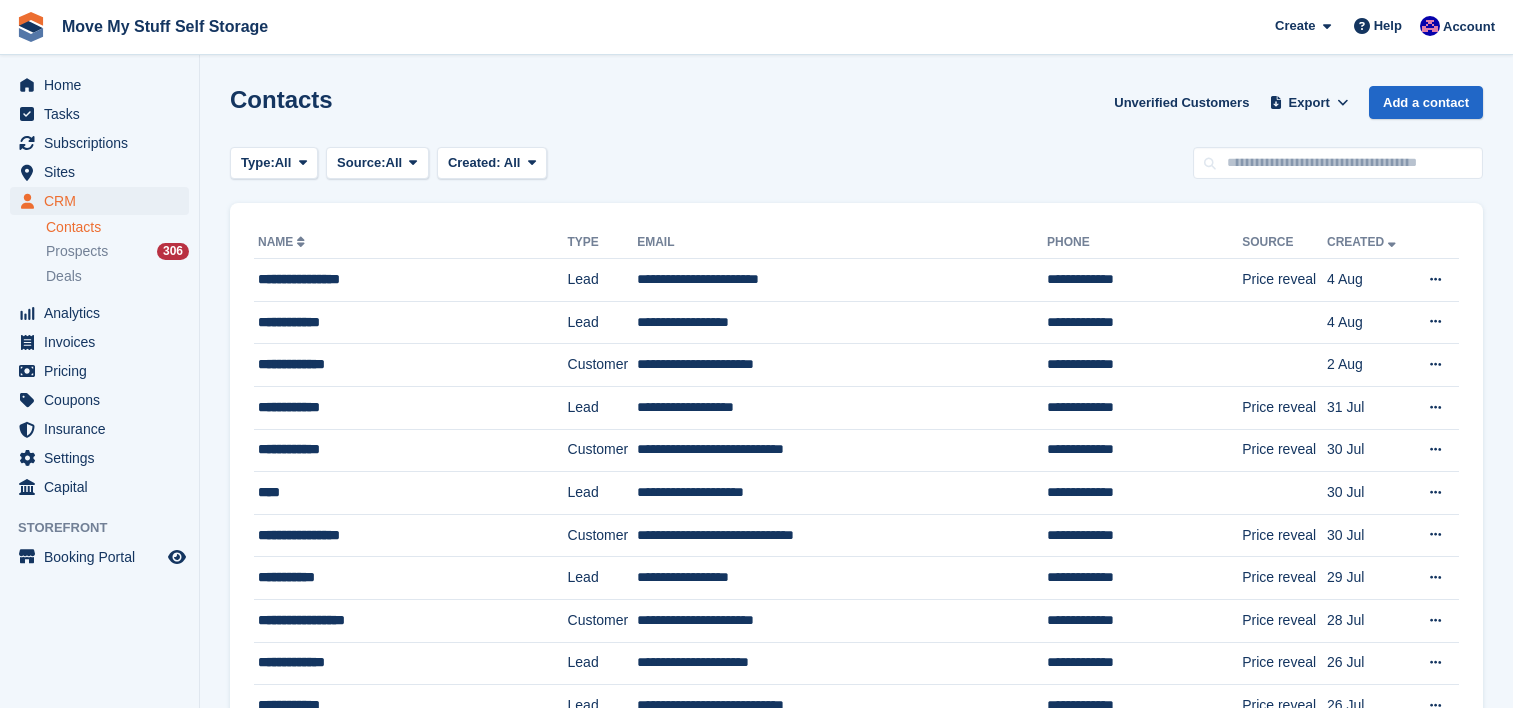 scroll, scrollTop: 0, scrollLeft: 0, axis: both 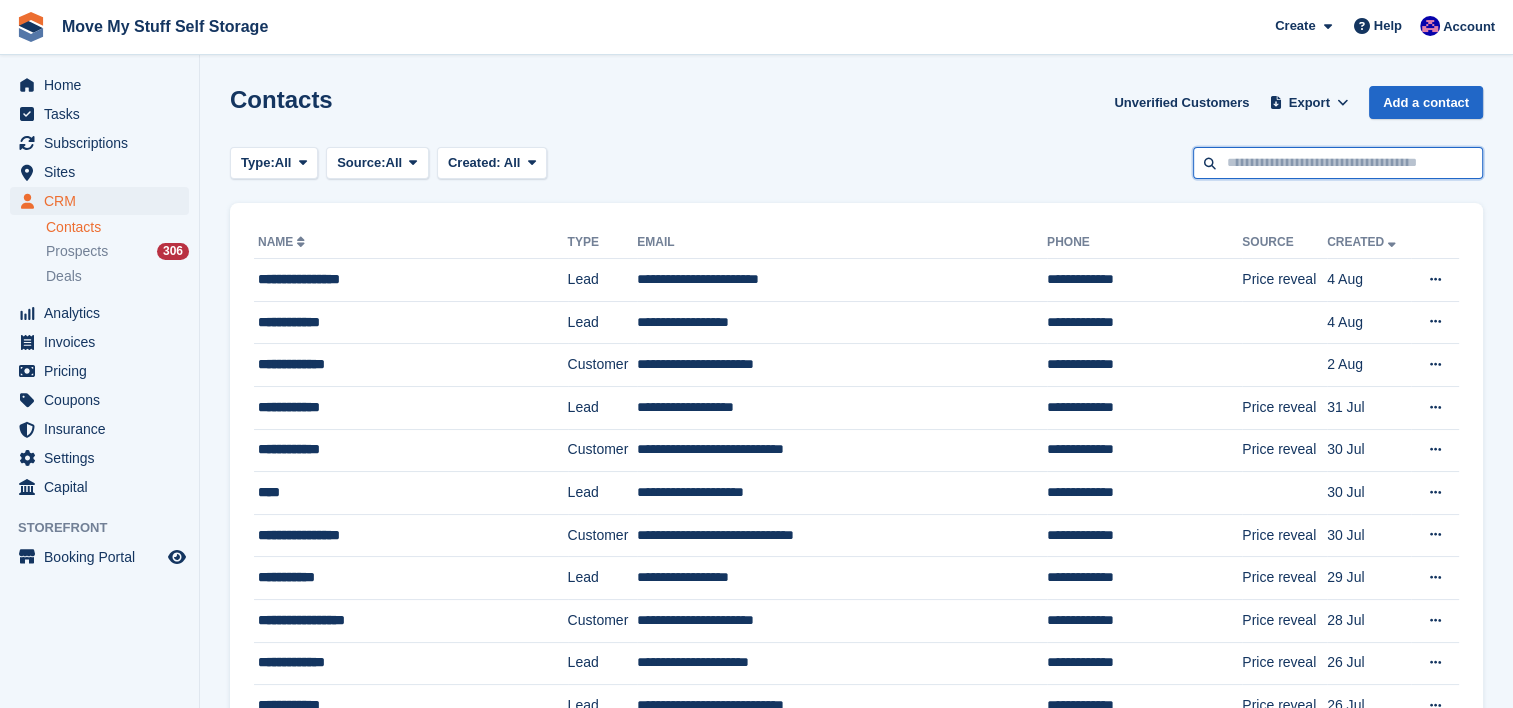 click at bounding box center [1338, 163] 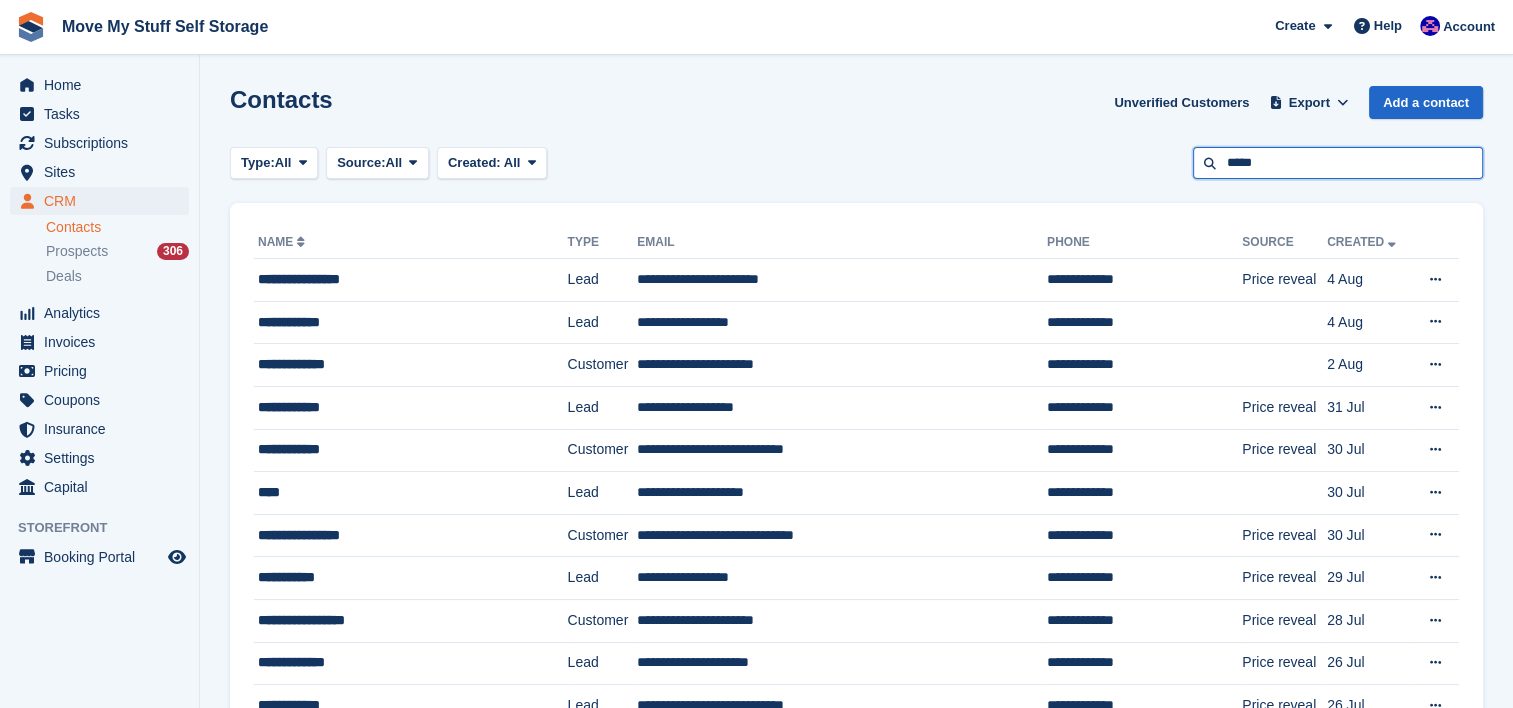 type on "*****" 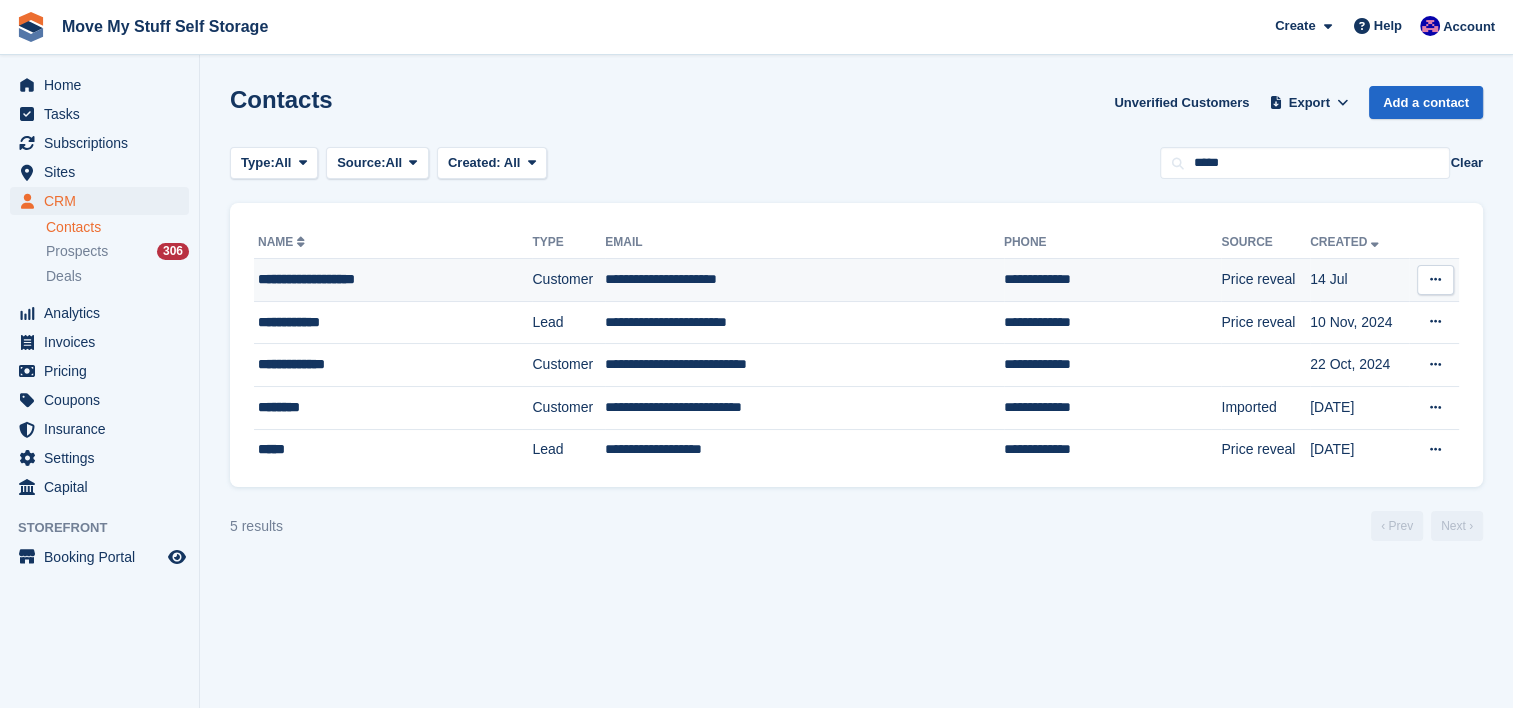 click on "**********" at bounding box center (372, 279) 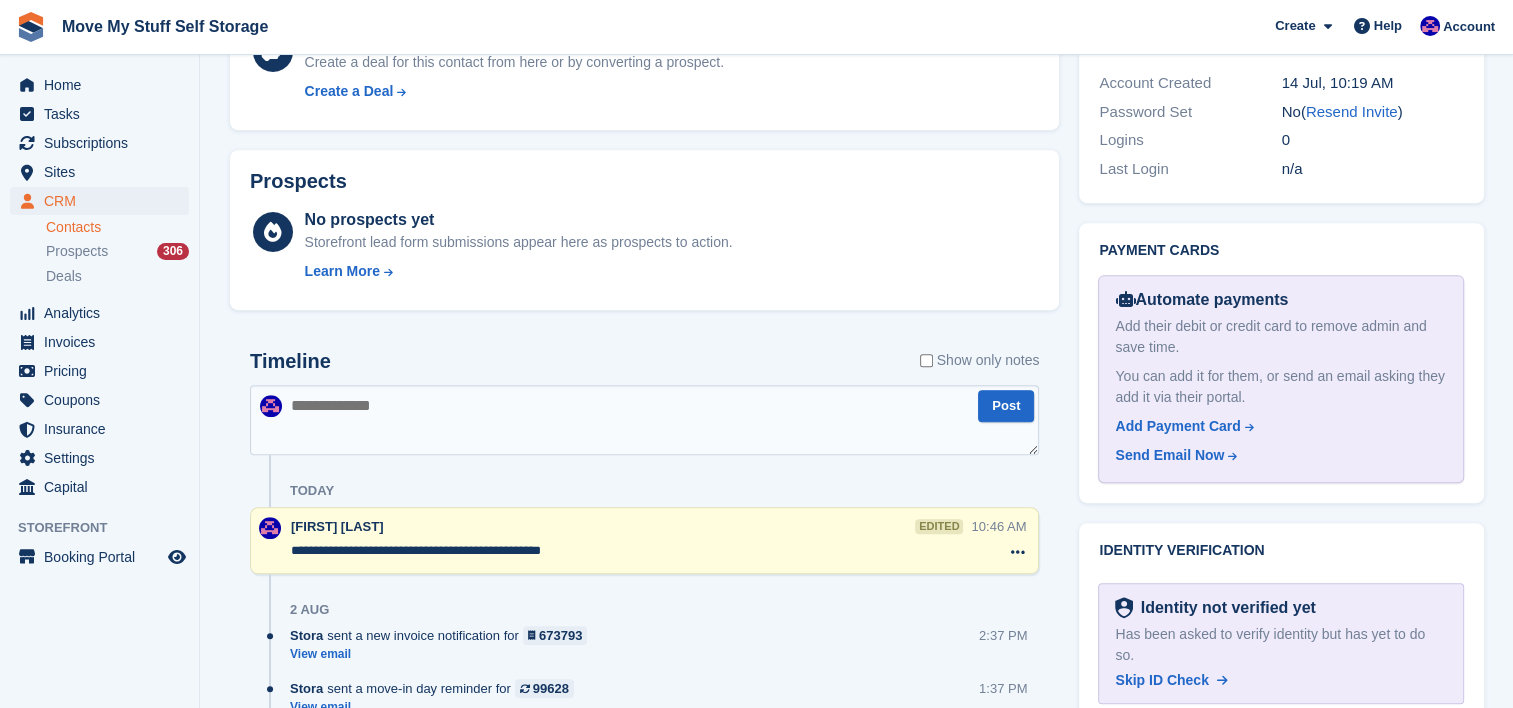 scroll, scrollTop: 843, scrollLeft: 0, axis: vertical 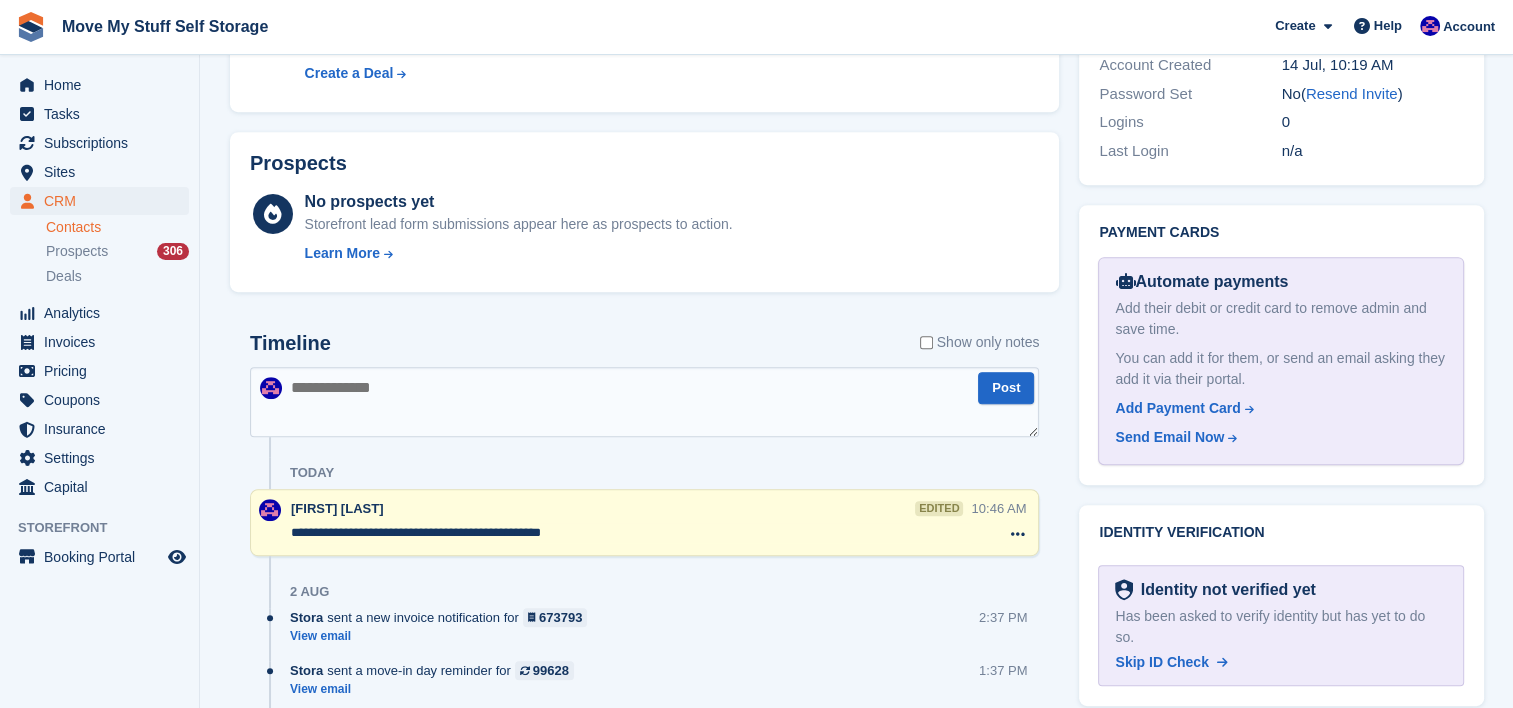 click at bounding box center [644, 402] 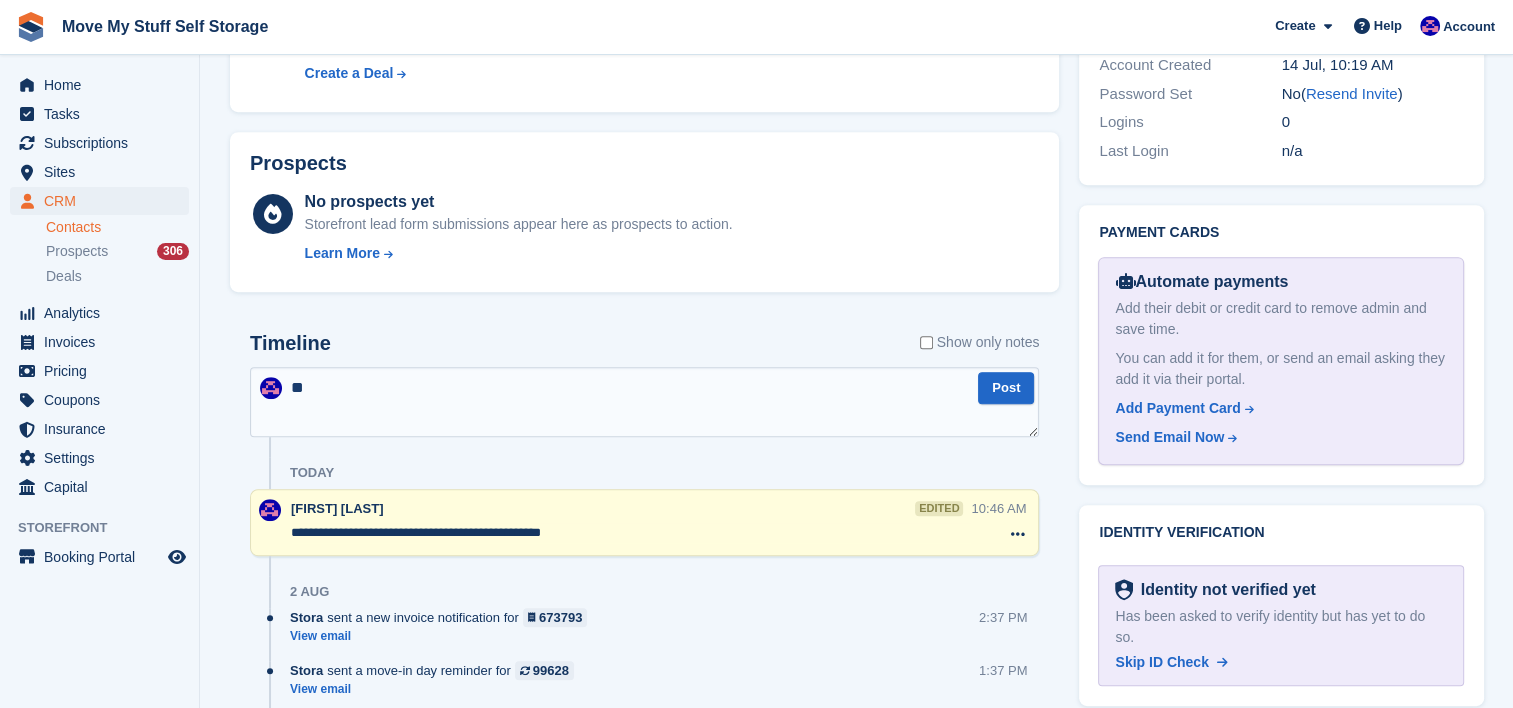 type on "*" 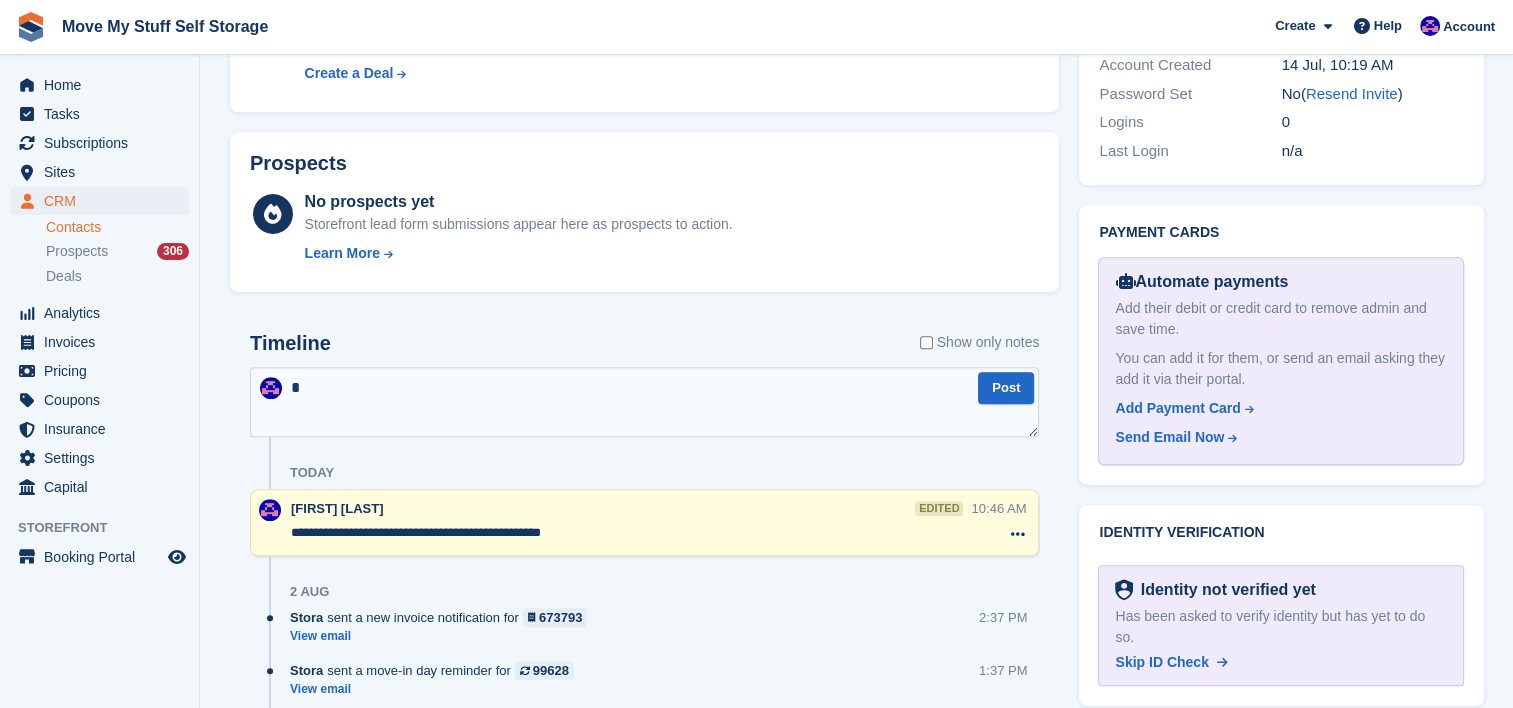 type 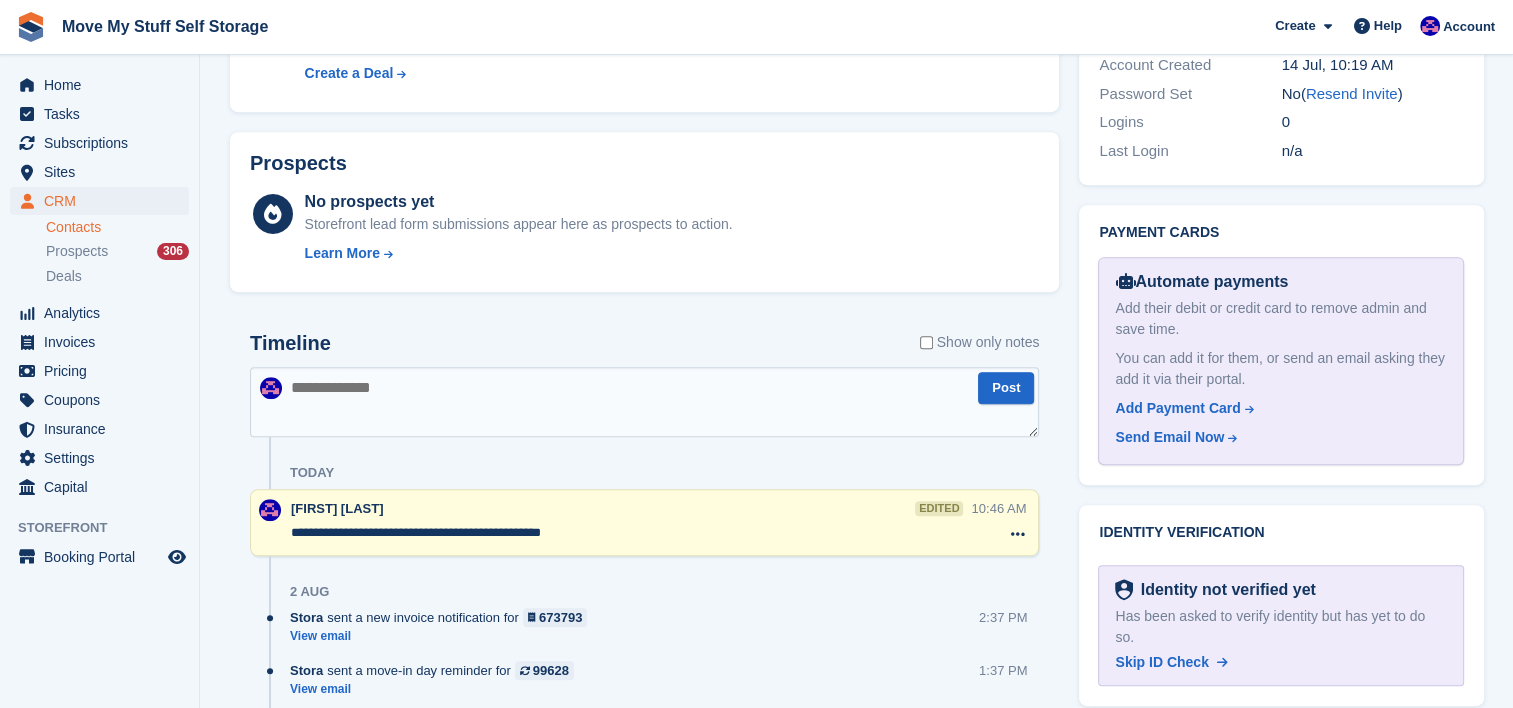 click on "**********" at bounding box center (631, 533) 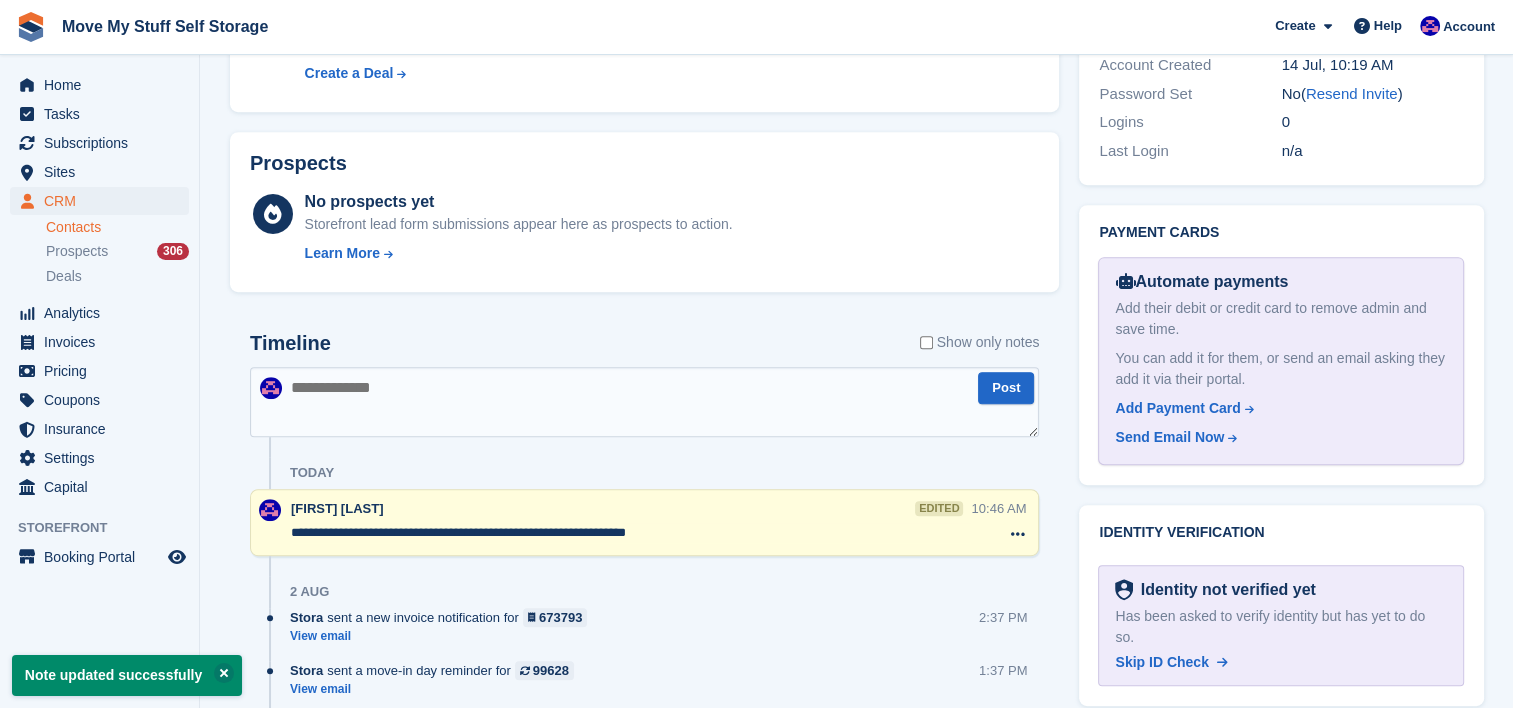 type on "**********" 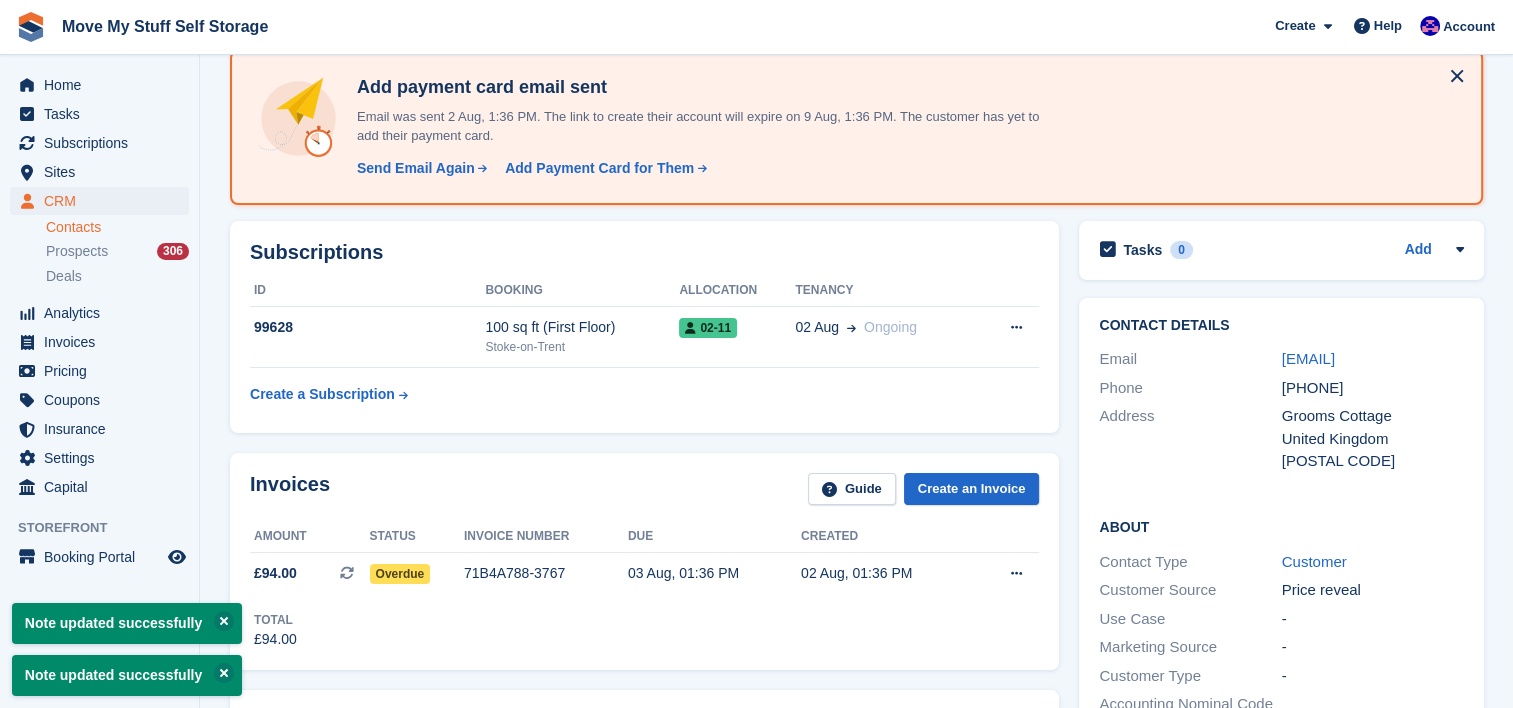 scroll, scrollTop: 0, scrollLeft: 0, axis: both 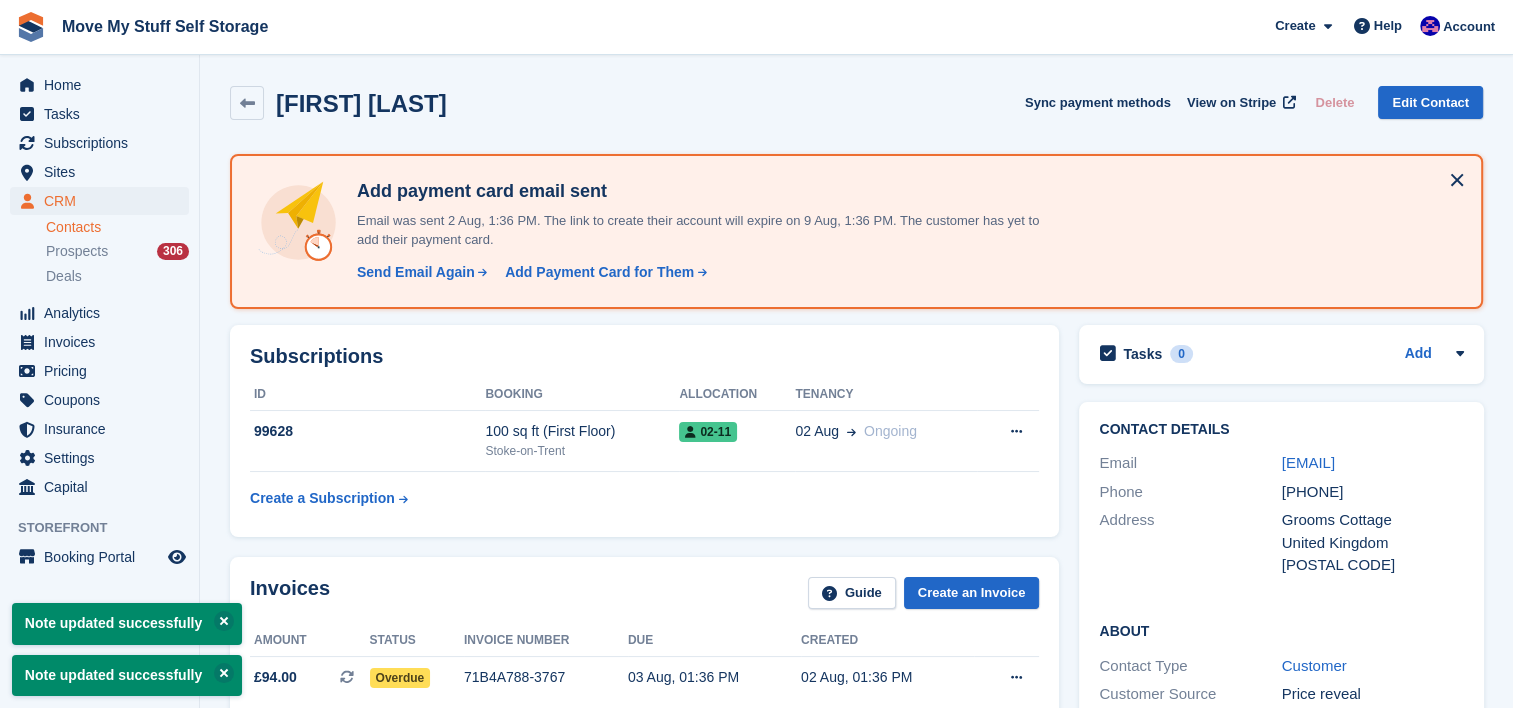 click on "+447555367730" at bounding box center (1373, 492) 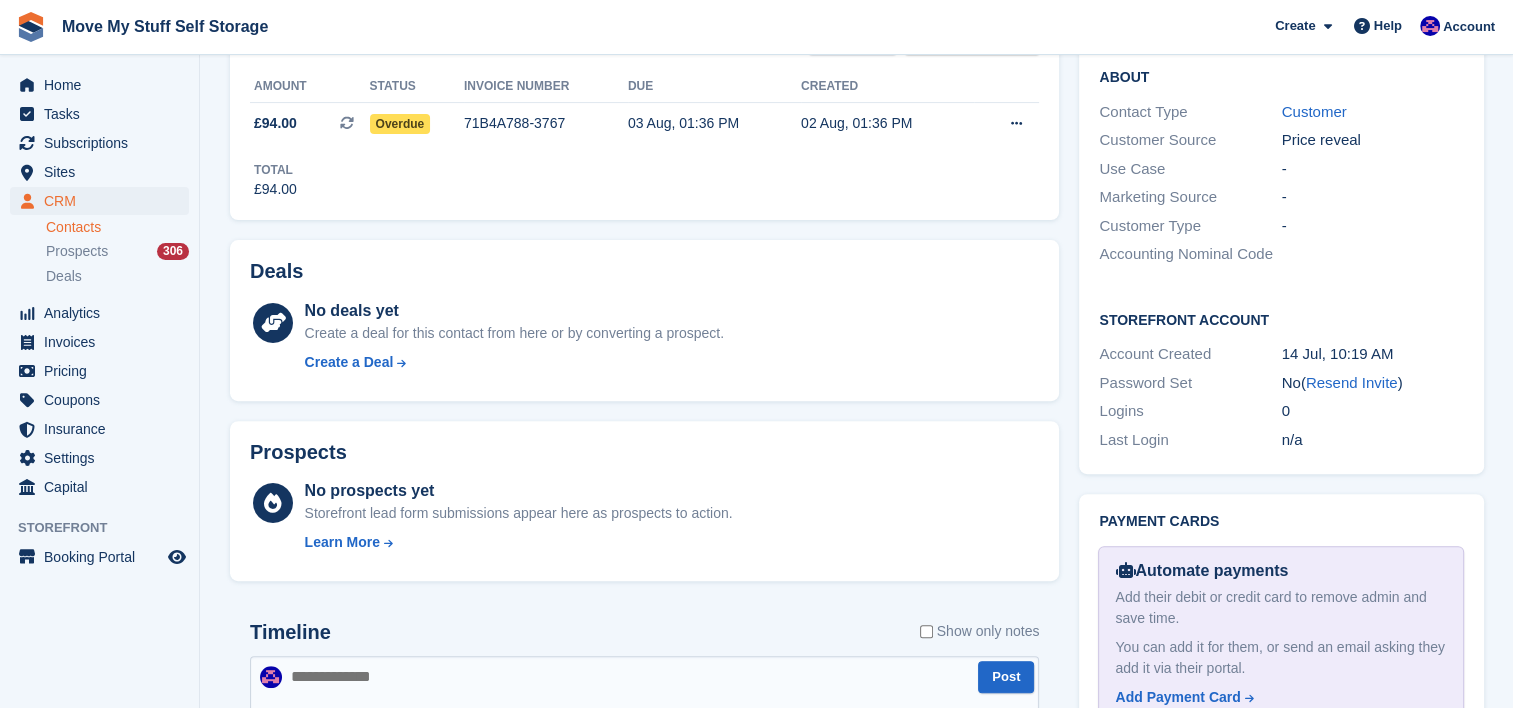 scroll, scrollTop: 0, scrollLeft: 0, axis: both 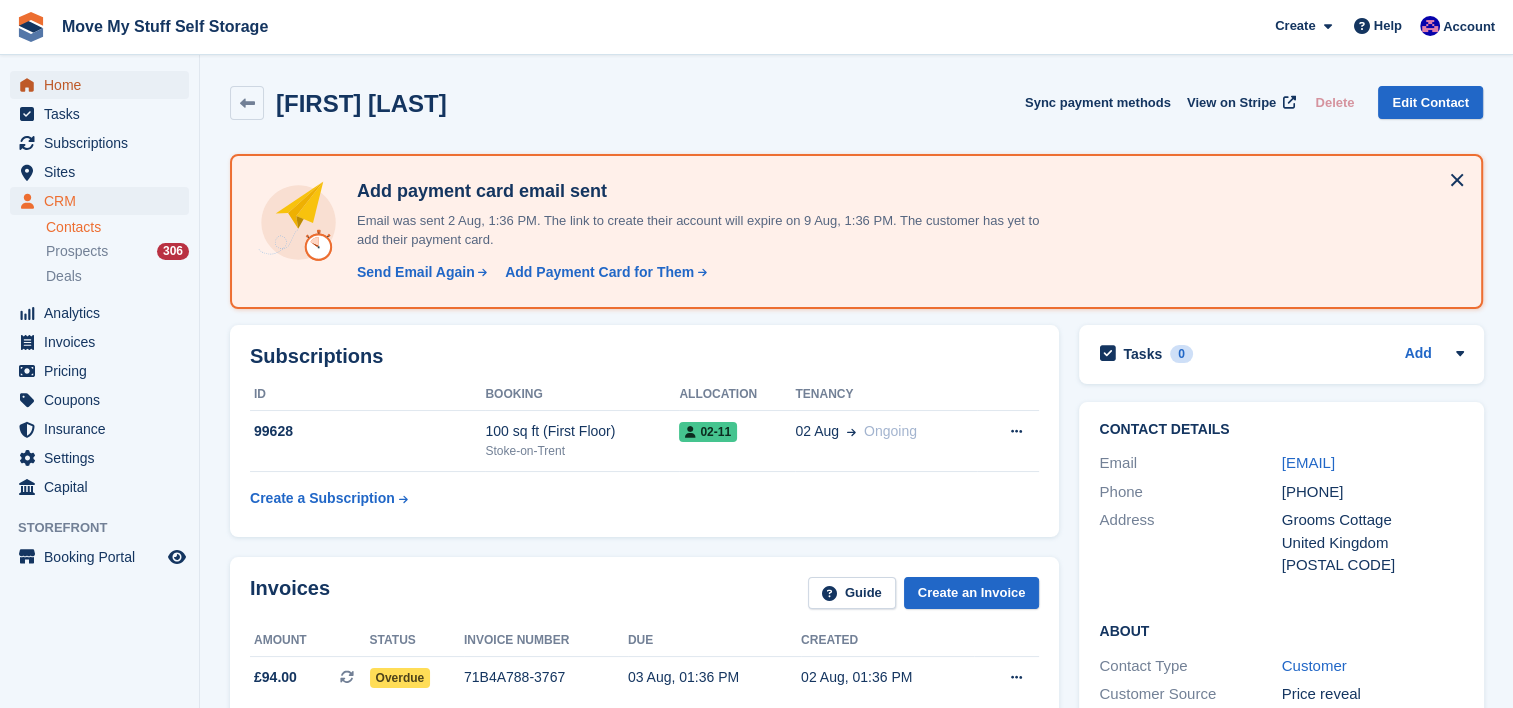 click on "Home" at bounding box center (104, 85) 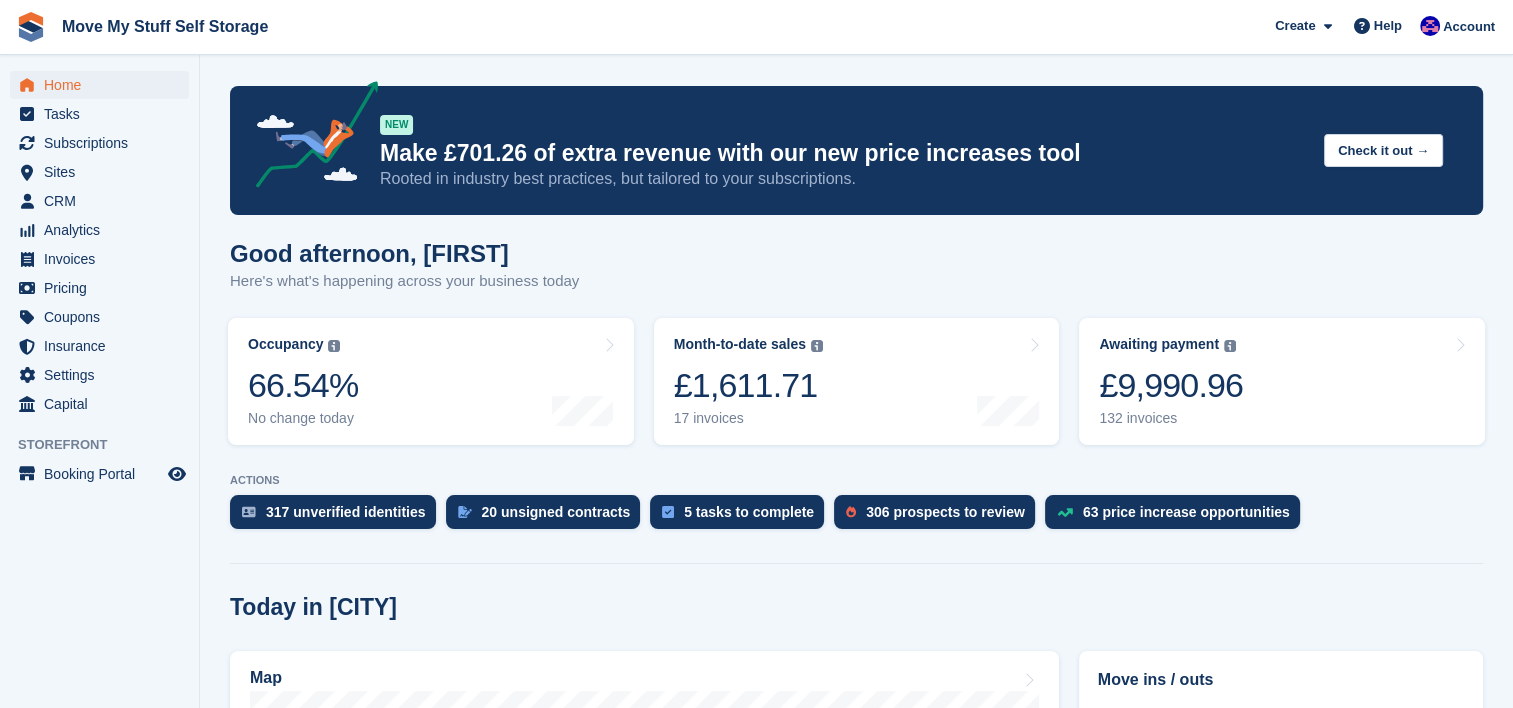 scroll, scrollTop: 507, scrollLeft: 0, axis: vertical 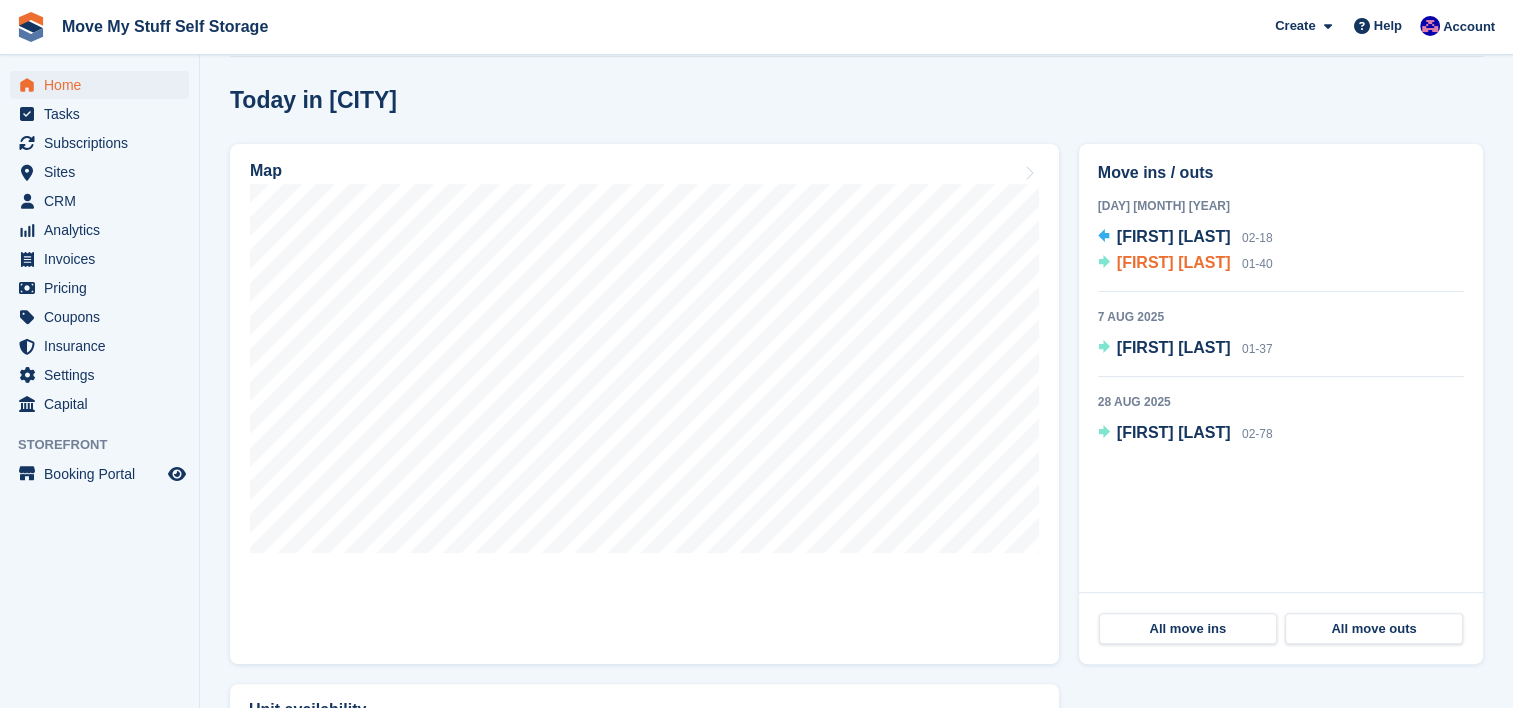 click on "[FIRST] [LAST]" at bounding box center (1174, 262) 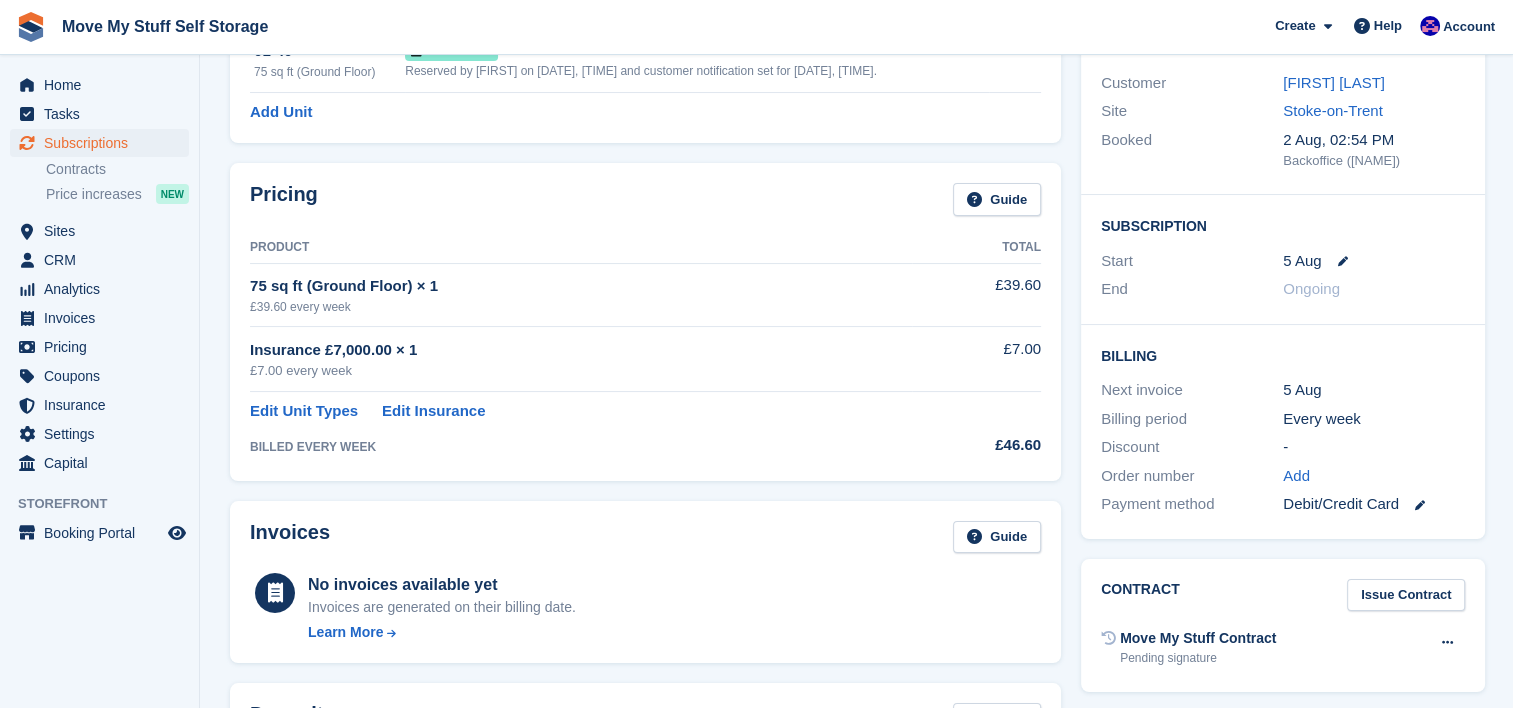 scroll, scrollTop: 212, scrollLeft: 0, axis: vertical 